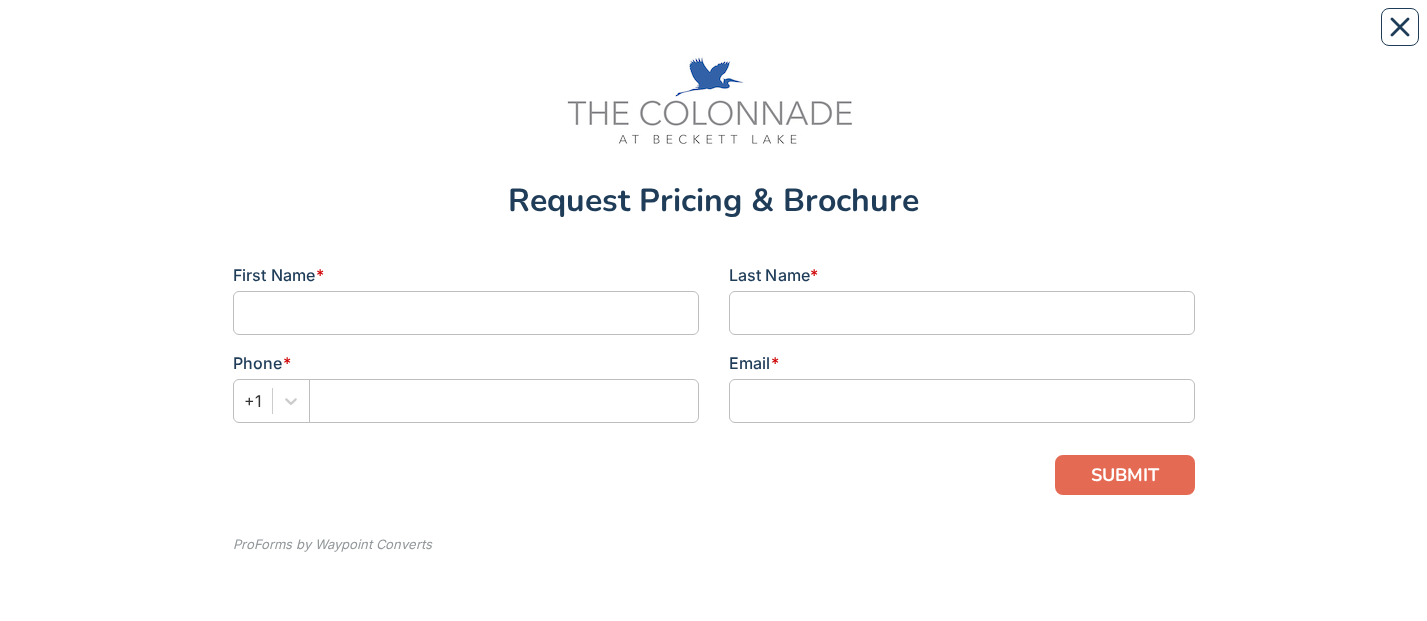 scroll, scrollTop: 0, scrollLeft: 0, axis: both 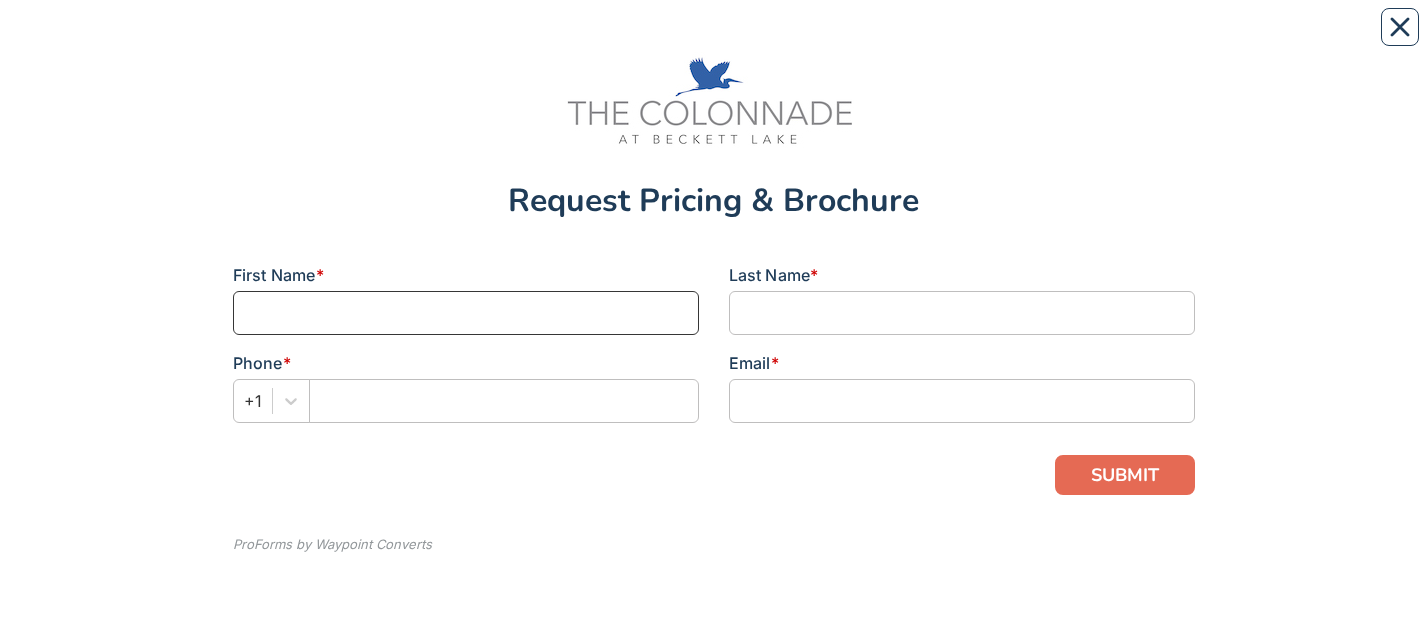 click at bounding box center [466, 313] 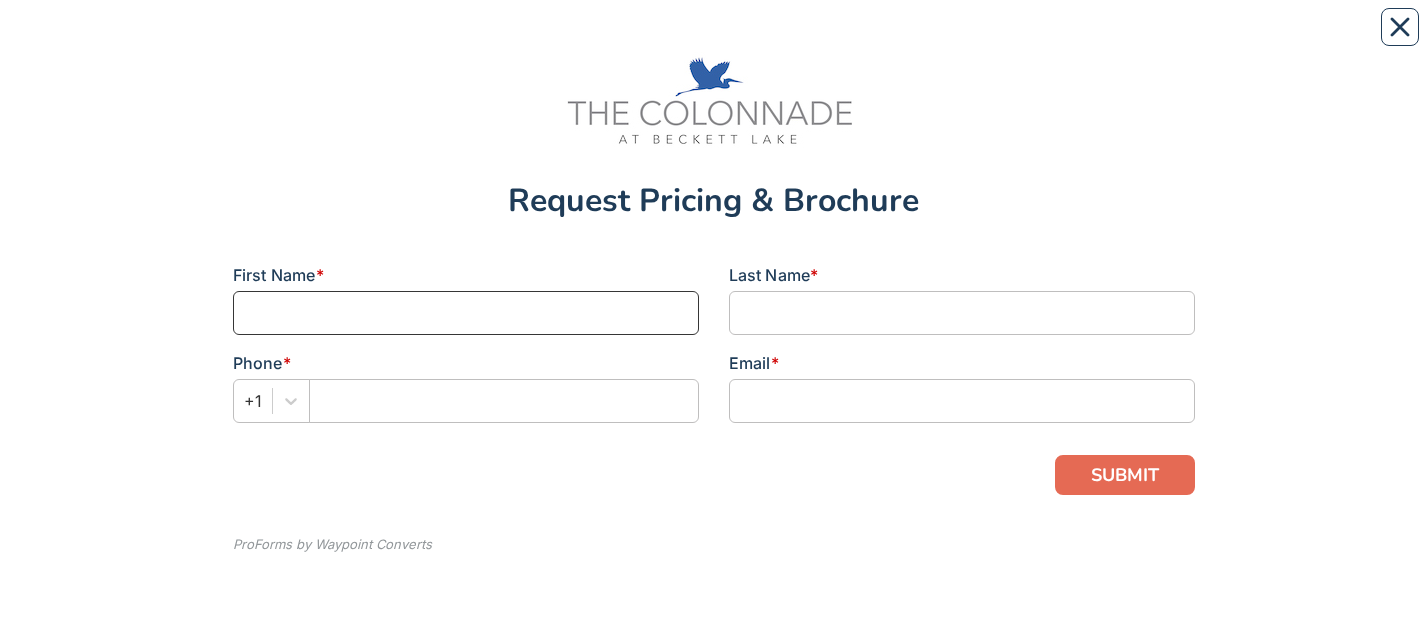 type on "[FIRST]" 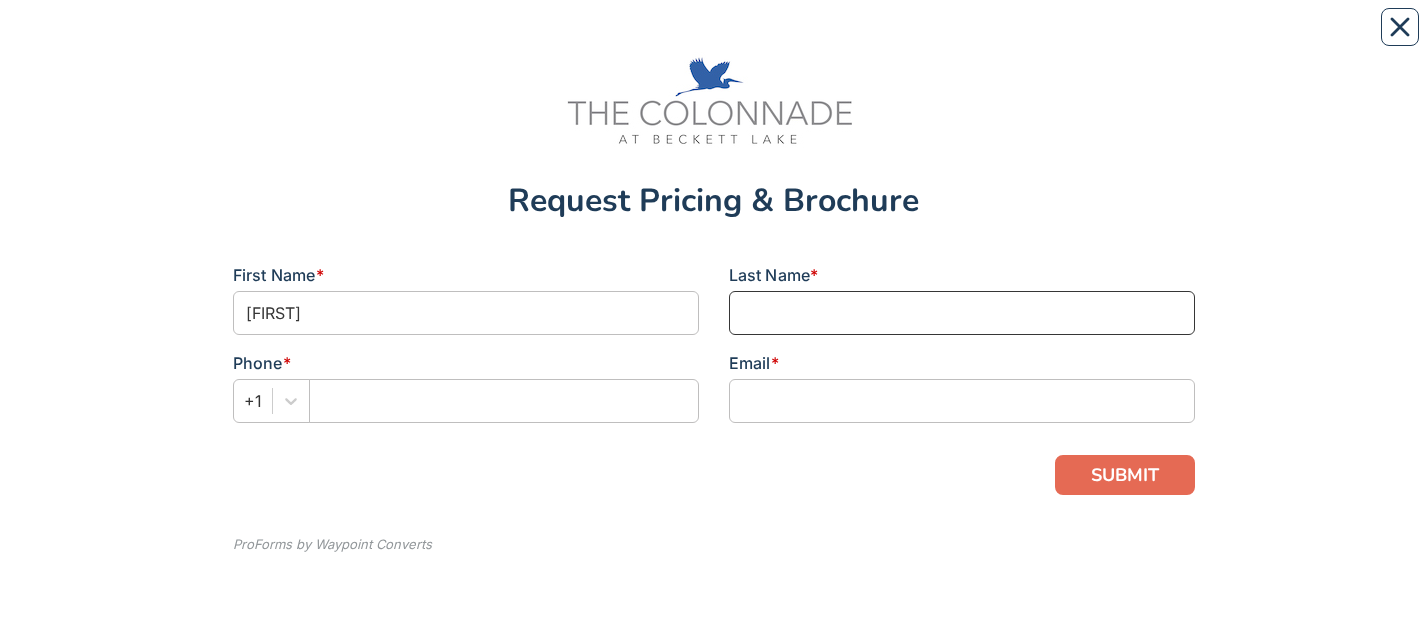 type on "[LAST]" 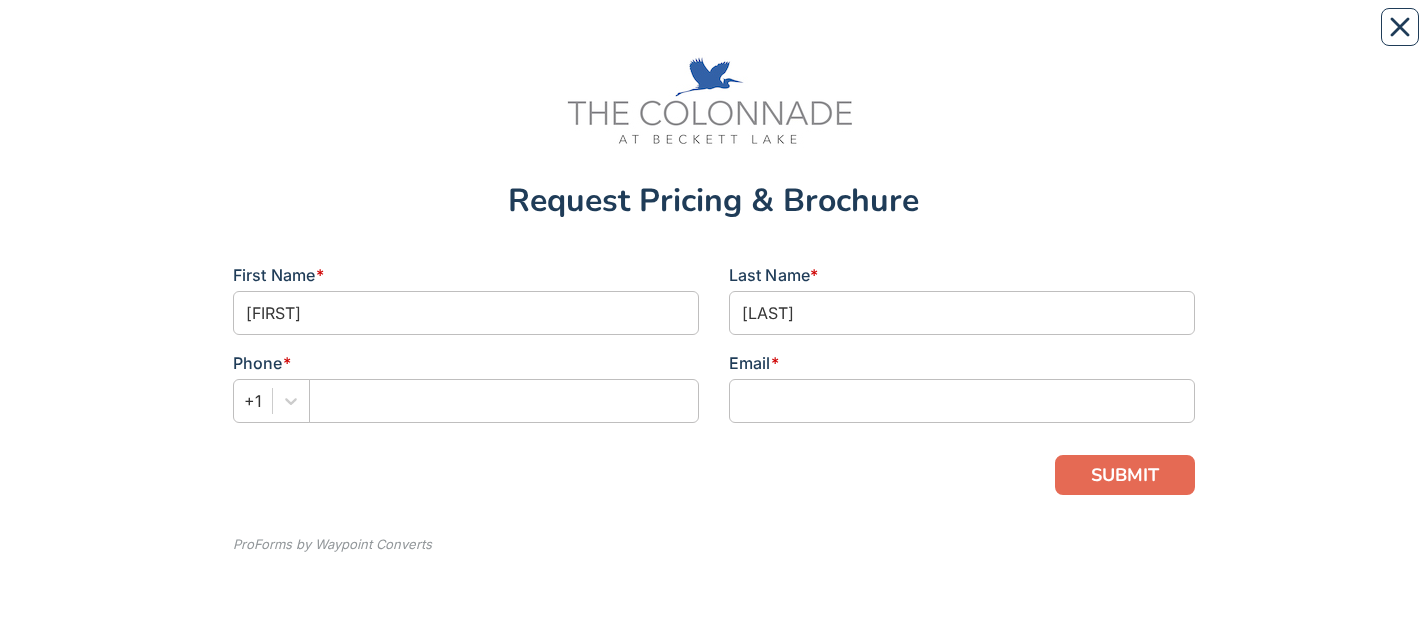 type on "[PHONE]" 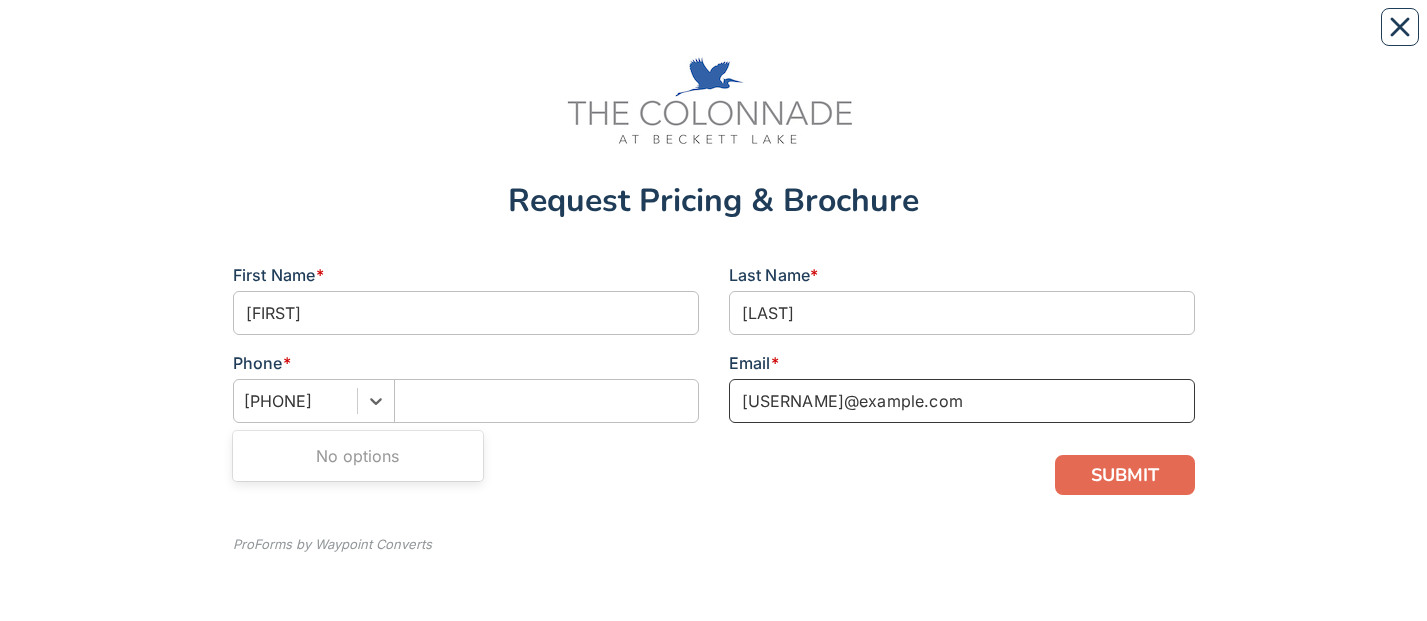 type 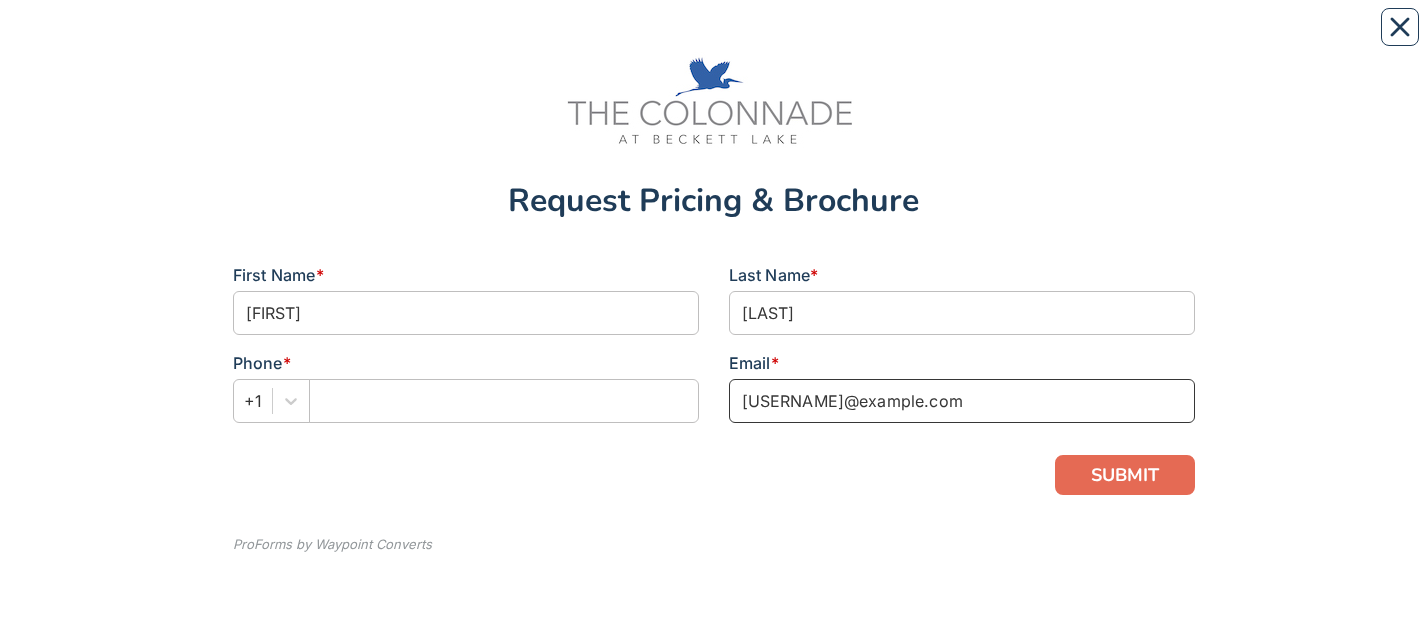 click on "[USERNAME]@example.com" at bounding box center [962, 401] 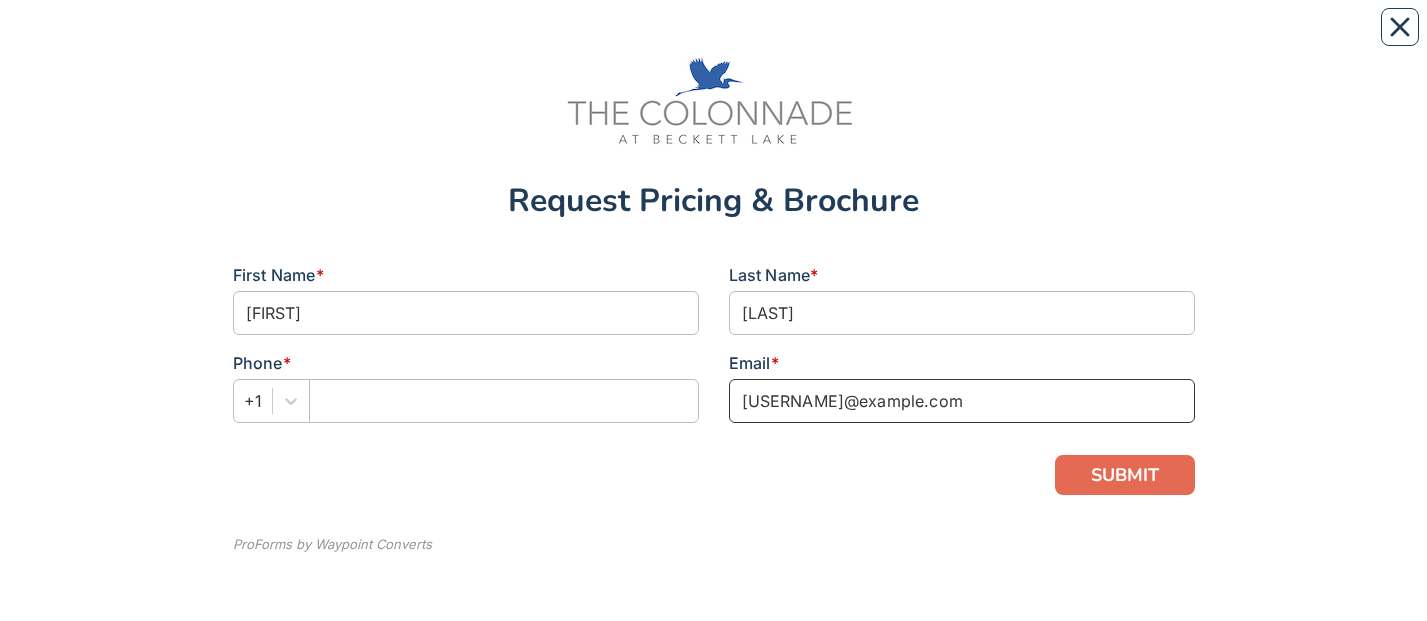 type on "[USERNAME]@example.com" 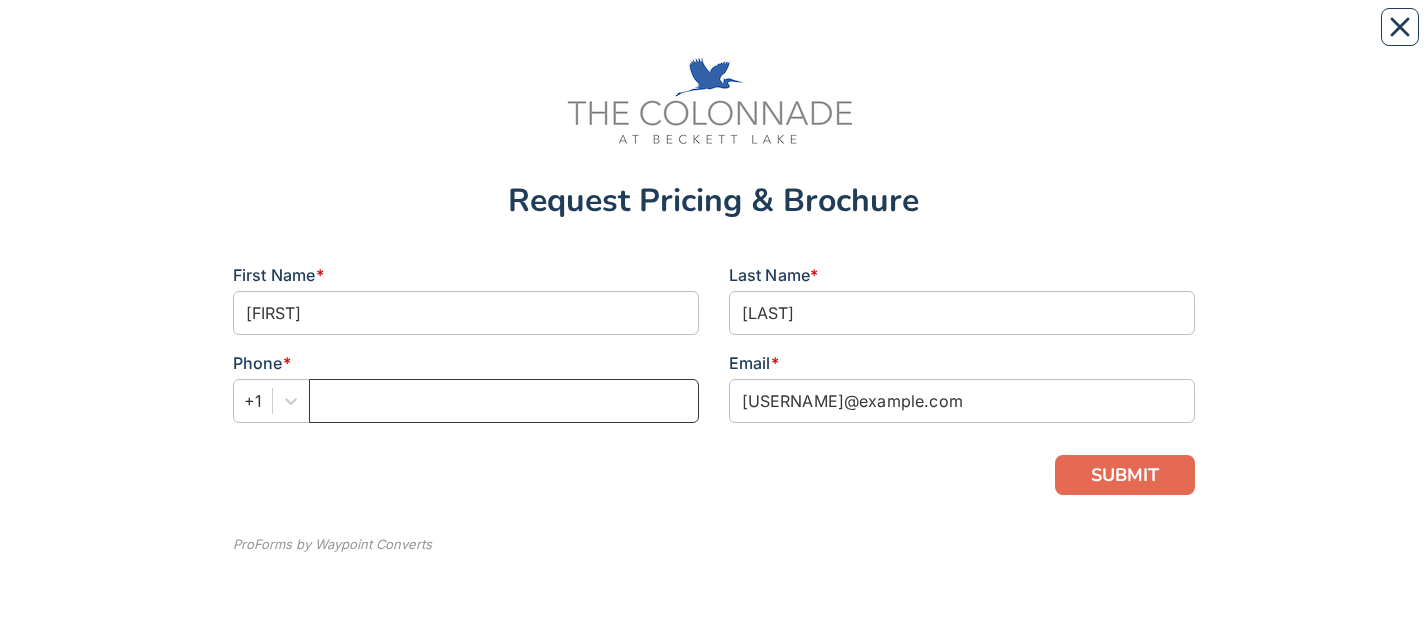 click at bounding box center (504, 401) 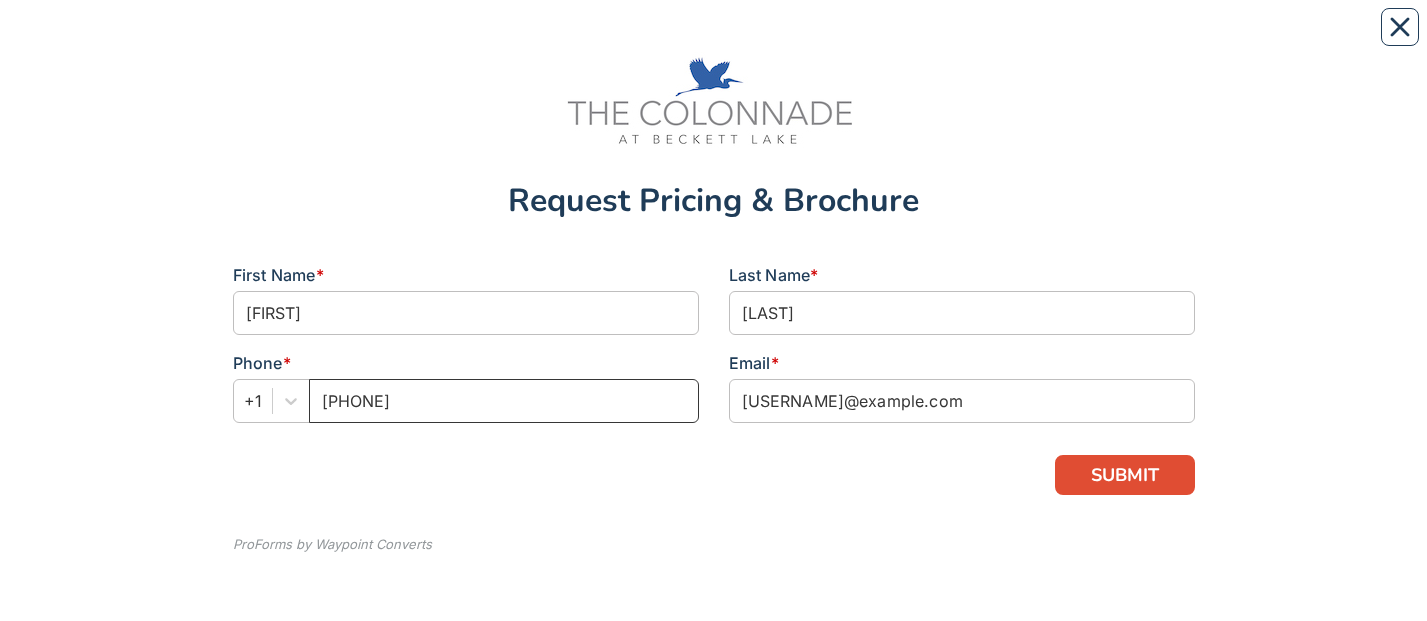 type on "[PHONE]" 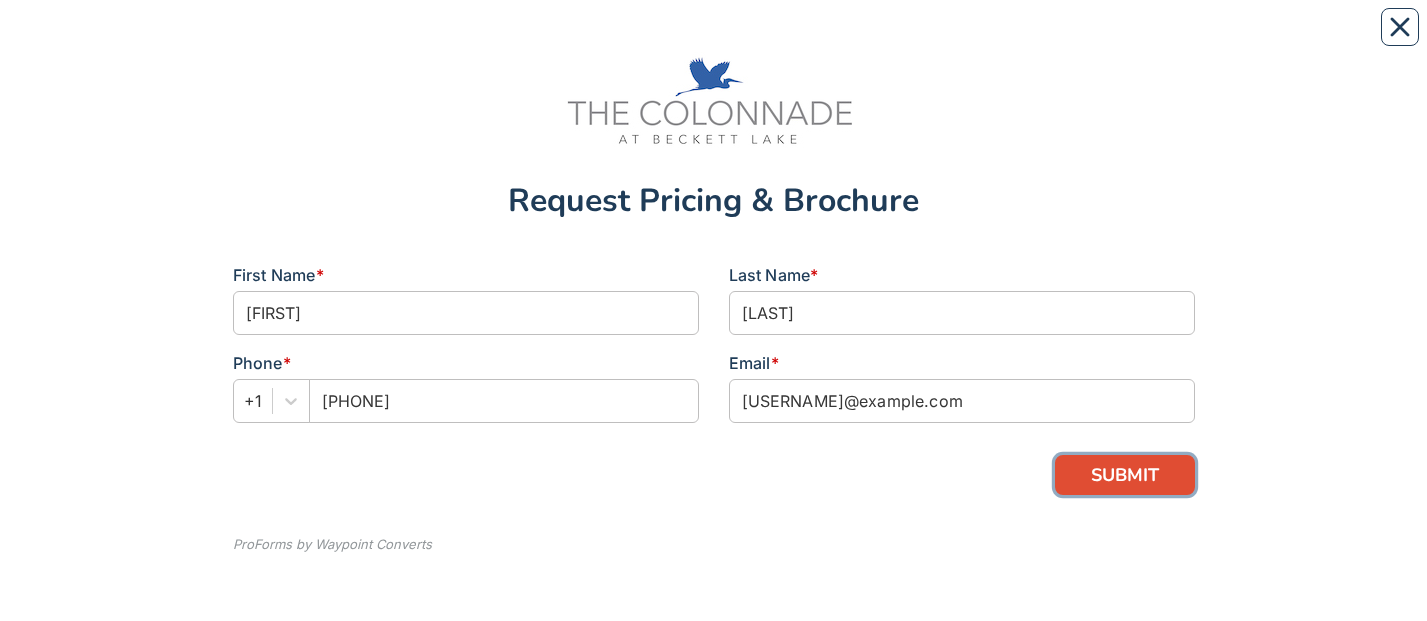click on "SUBMIT" at bounding box center [1125, 475] 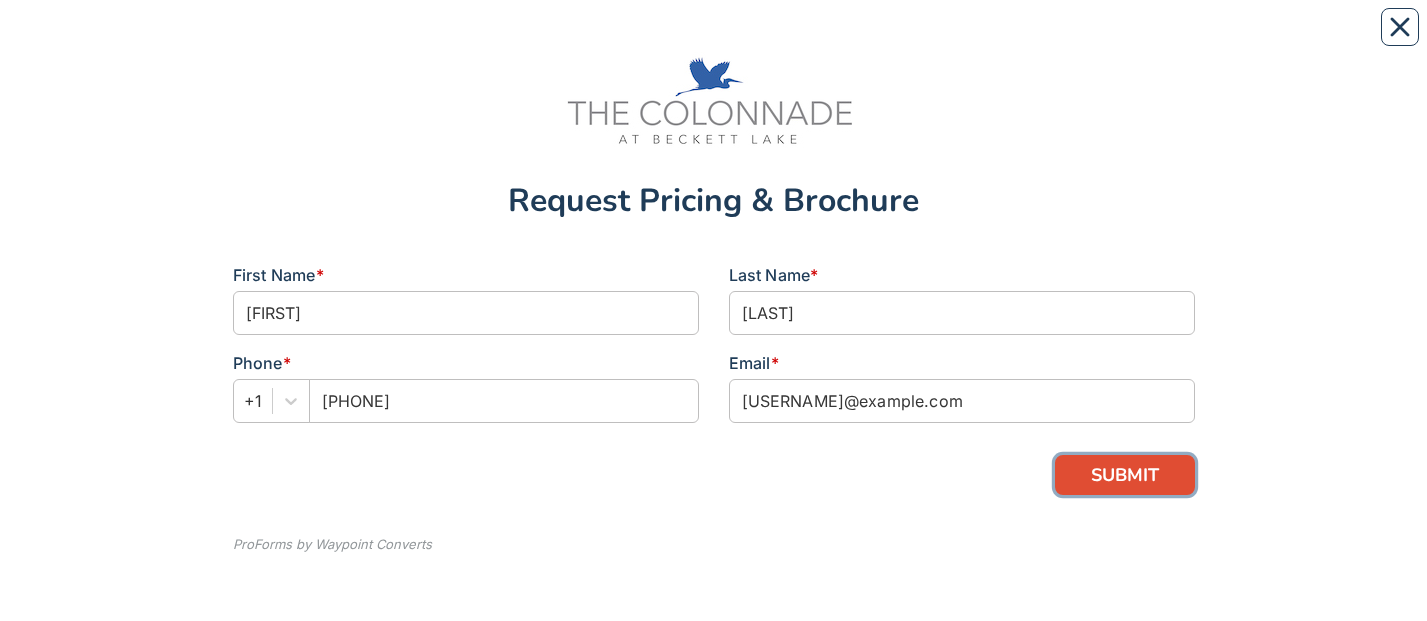 click on "SUBMIT" at bounding box center [1125, 475] 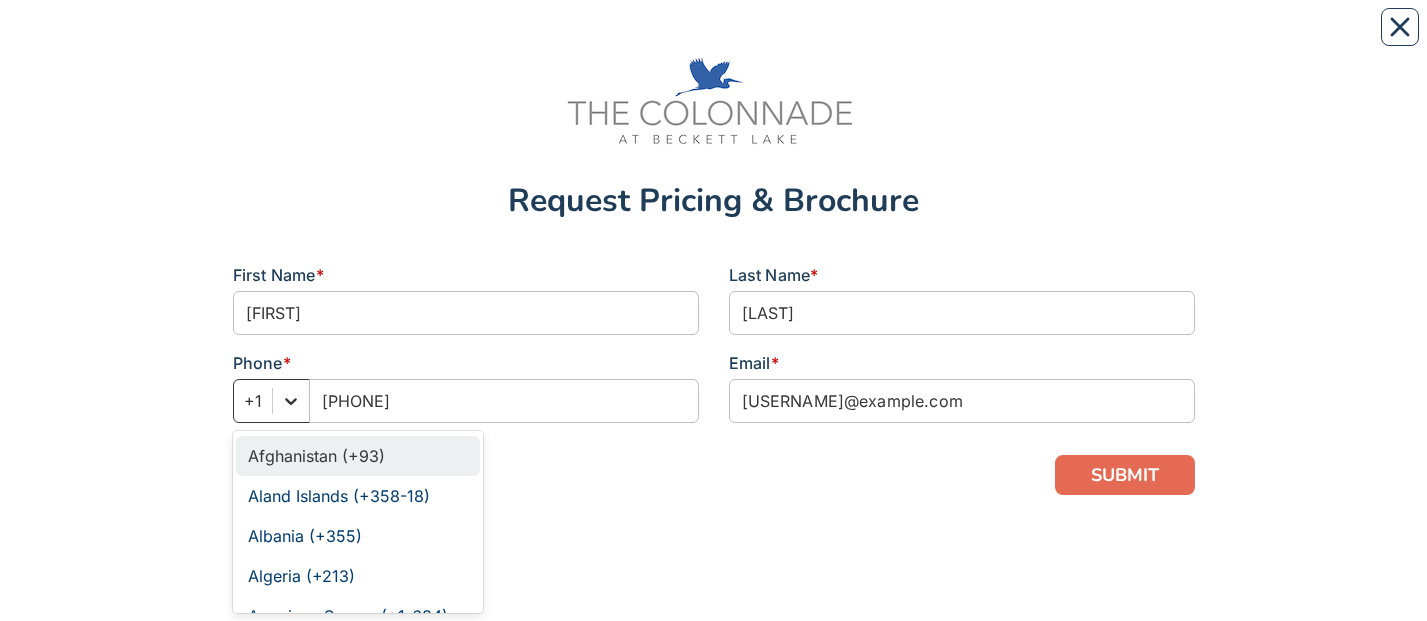 click 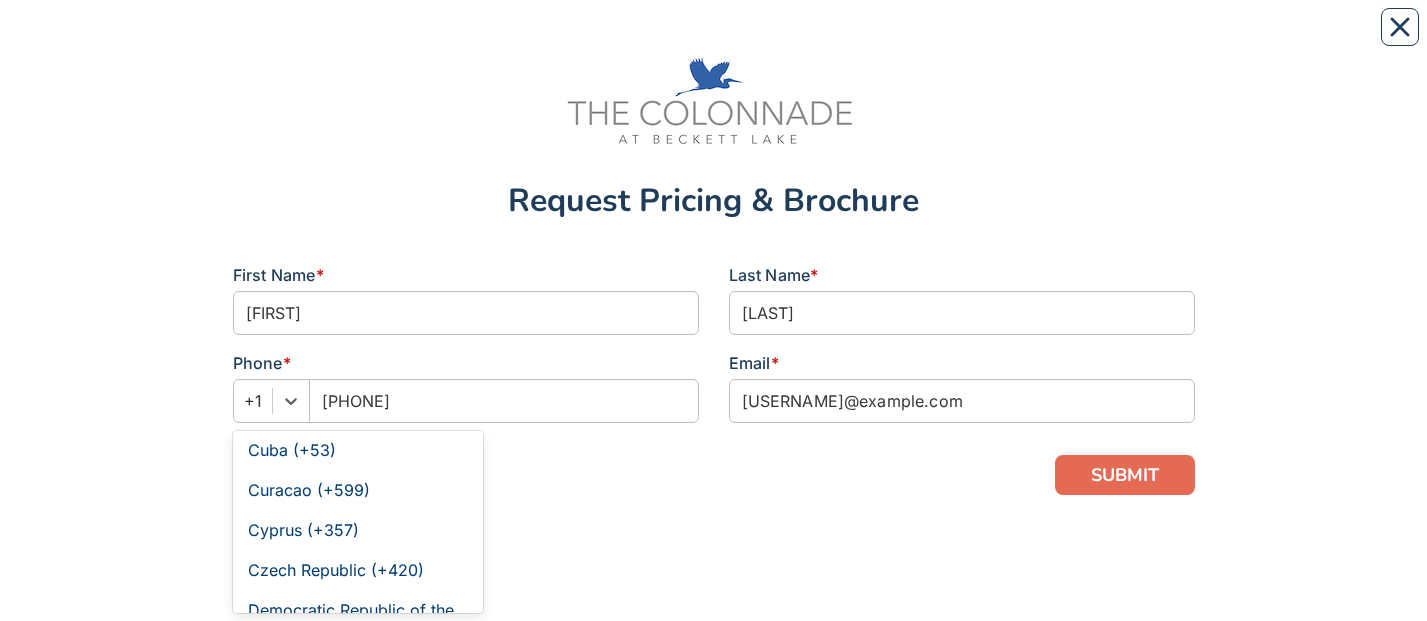 scroll, scrollTop: 2500, scrollLeft: 0, axis: vertical 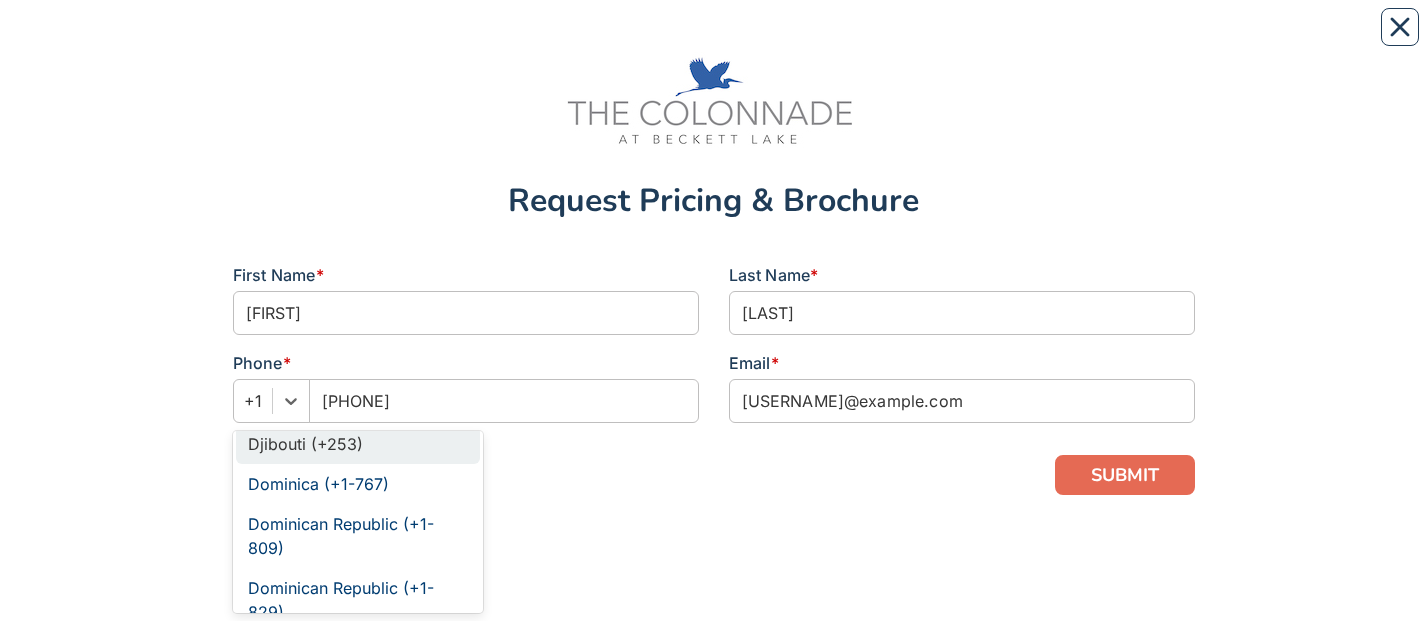 click at bounding box center [714, 475] 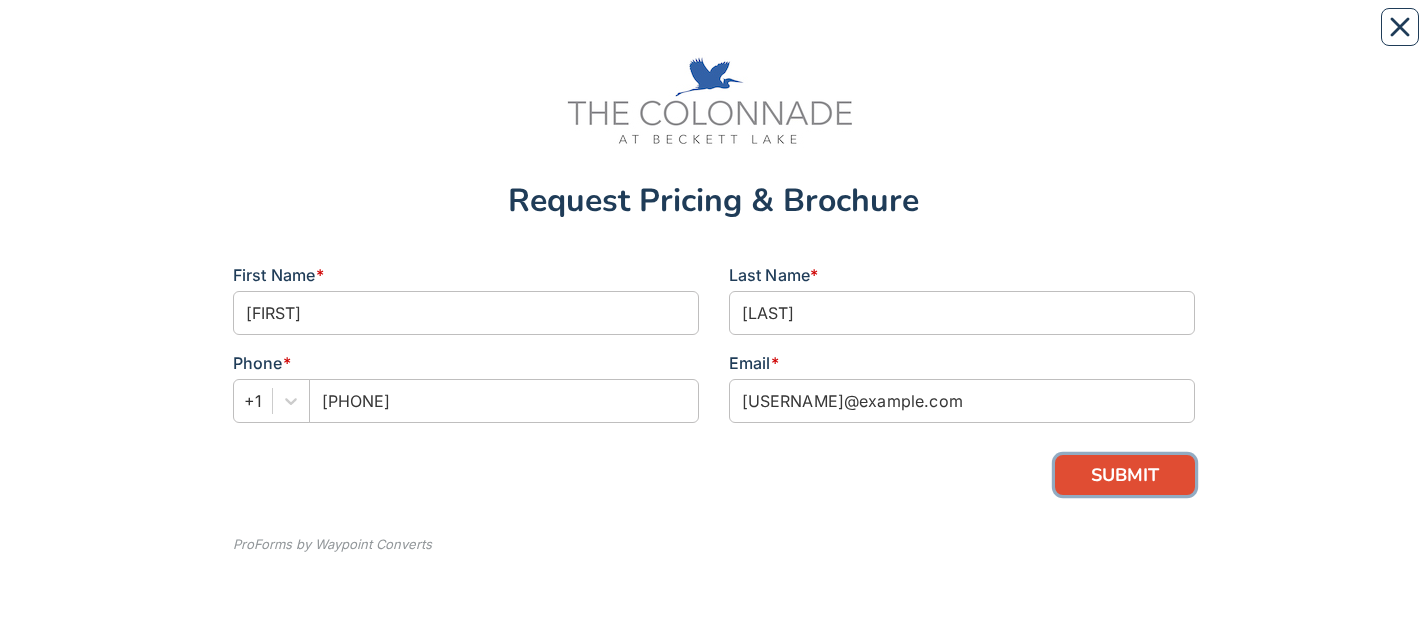 click on "SUBMIT" at bounding box center [1125, 475] 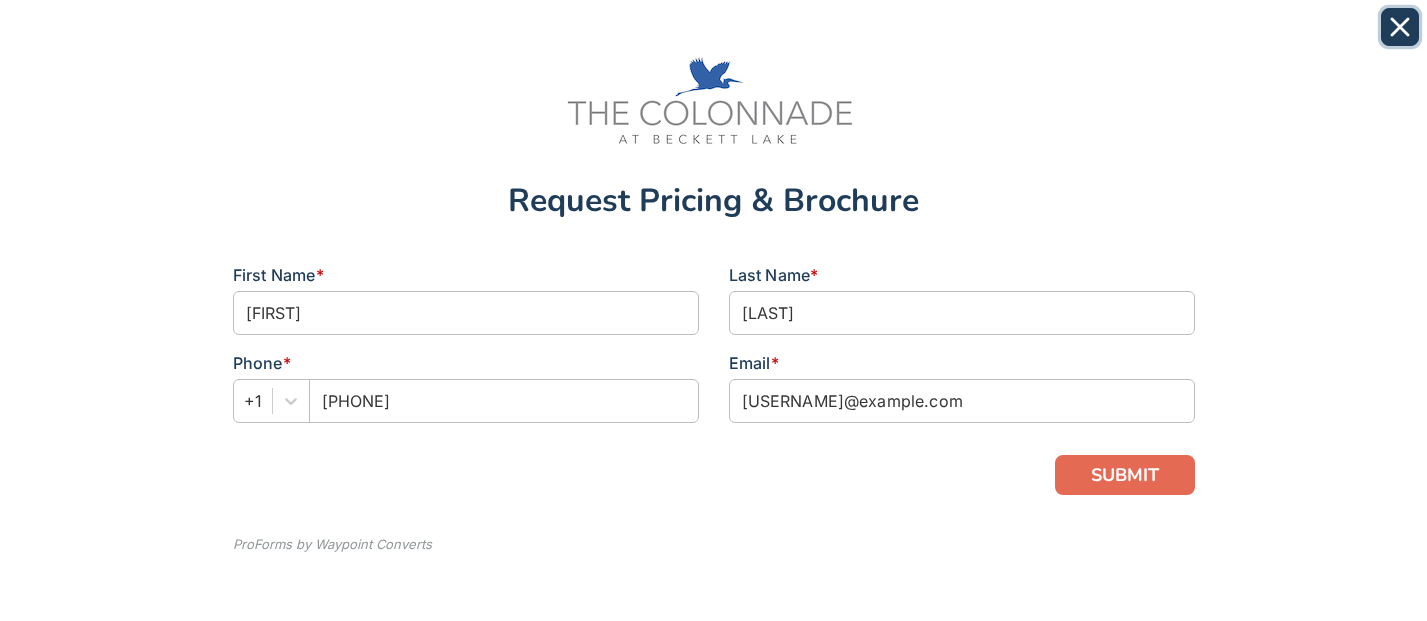 click at bounding box center (1400, 27) 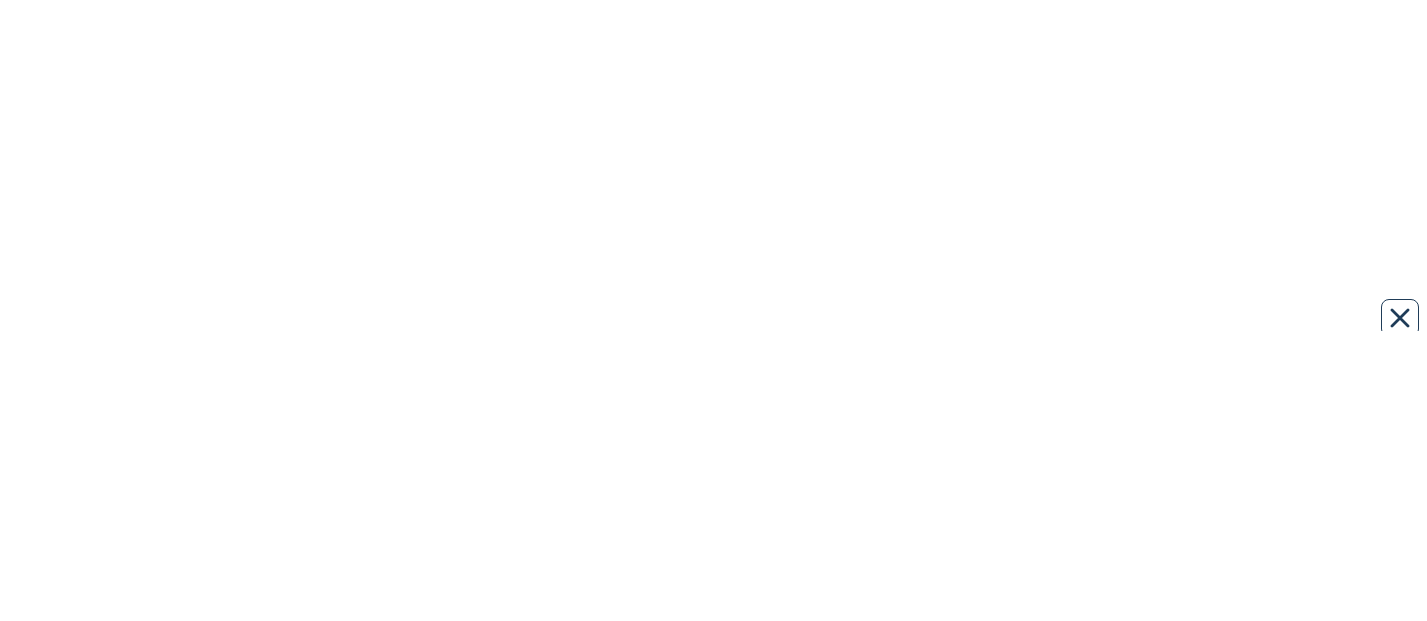scroll, scrollTop: 0, scrollLeft: 0, axis: both 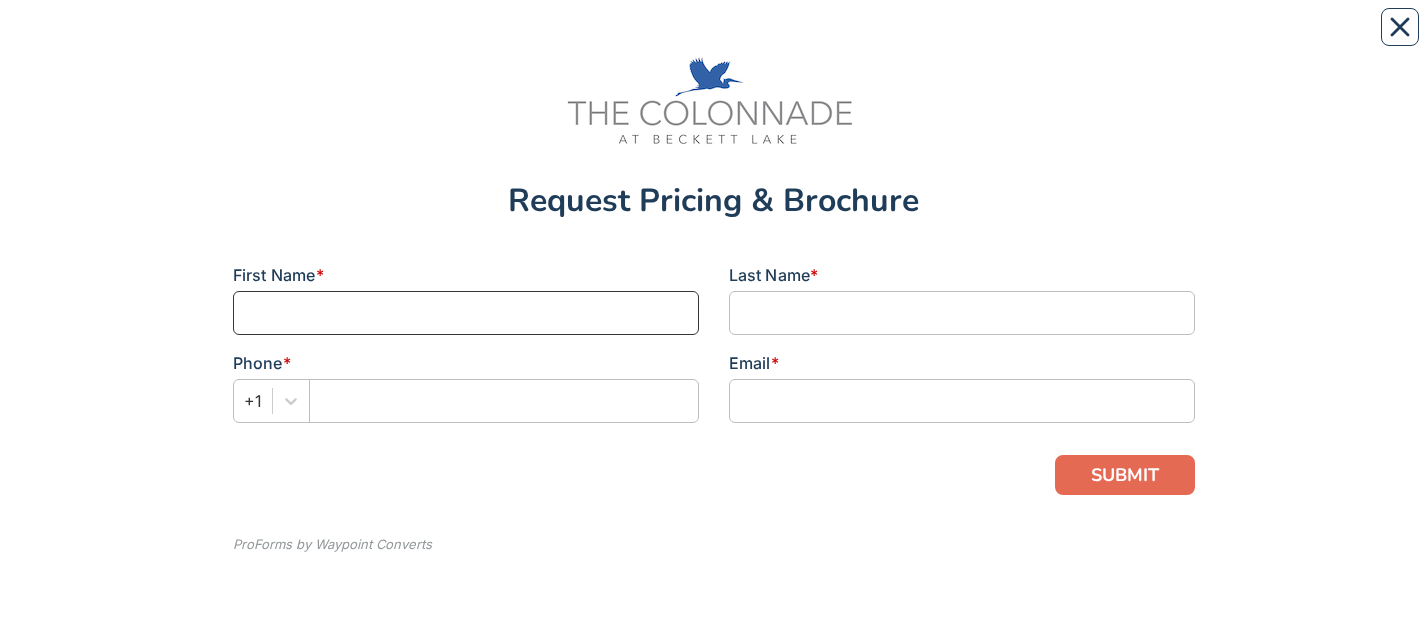 click at bounding box center (466, 313) 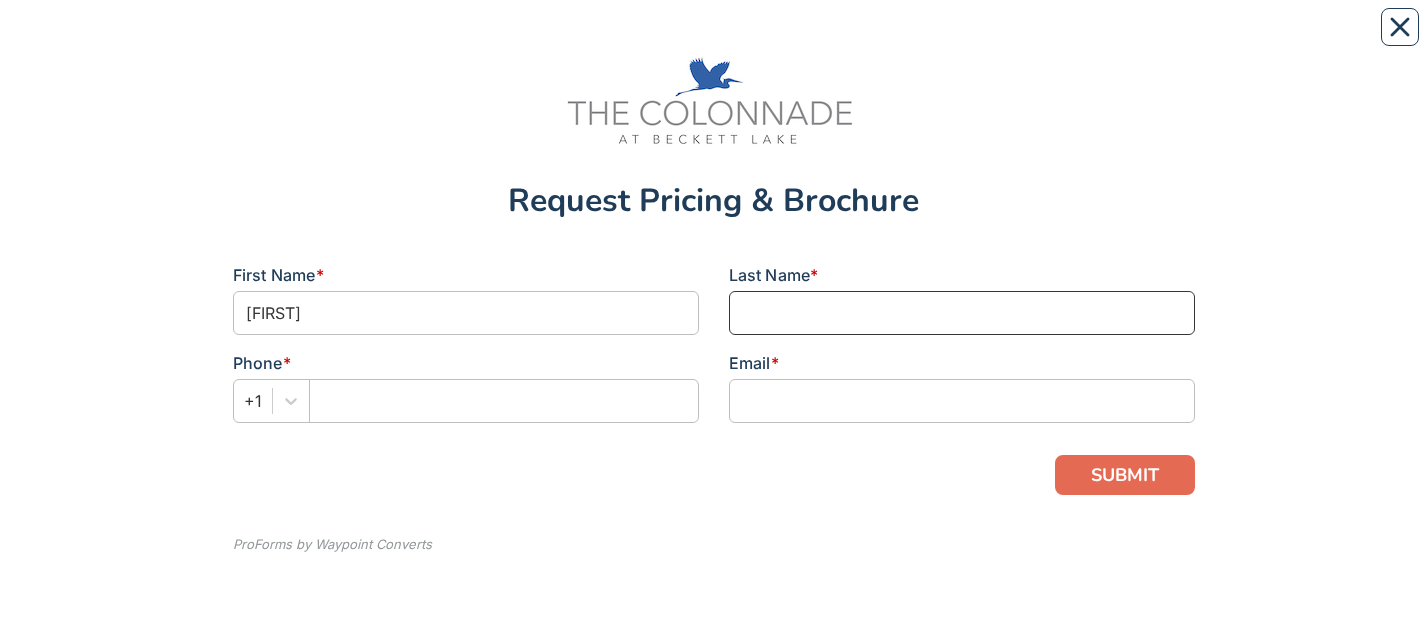 type on "[LAST]" 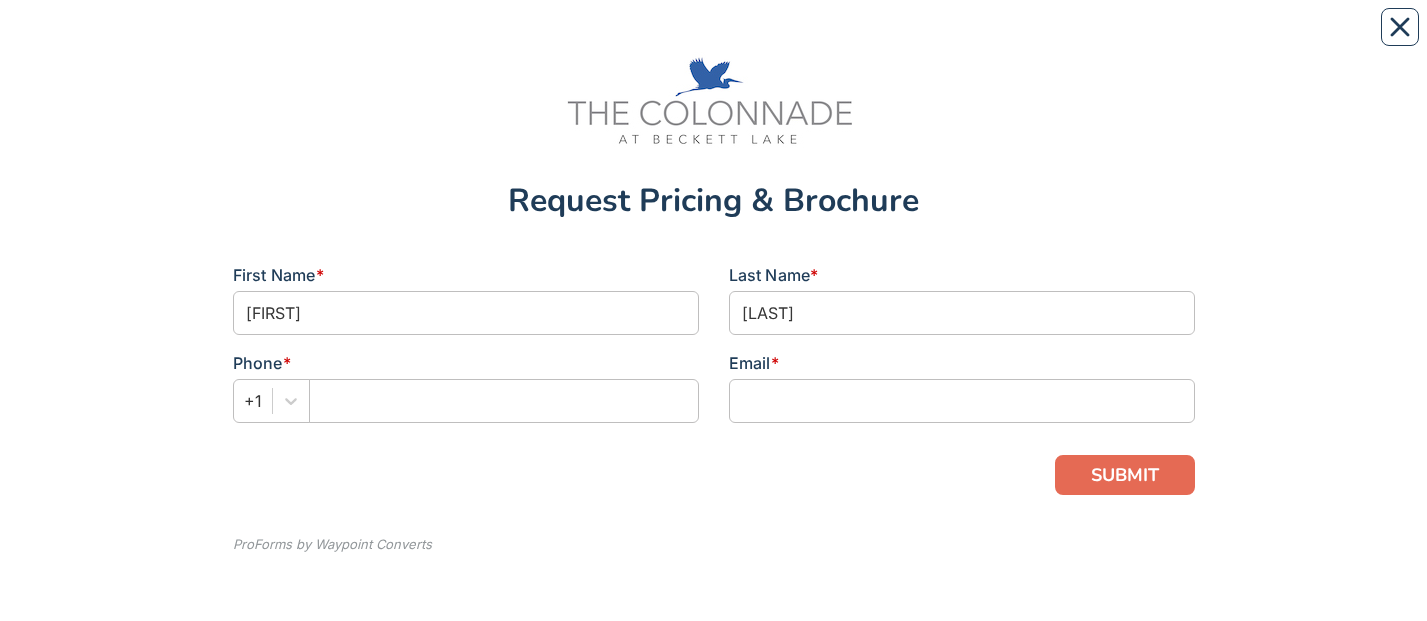 type on "[PHONE]" 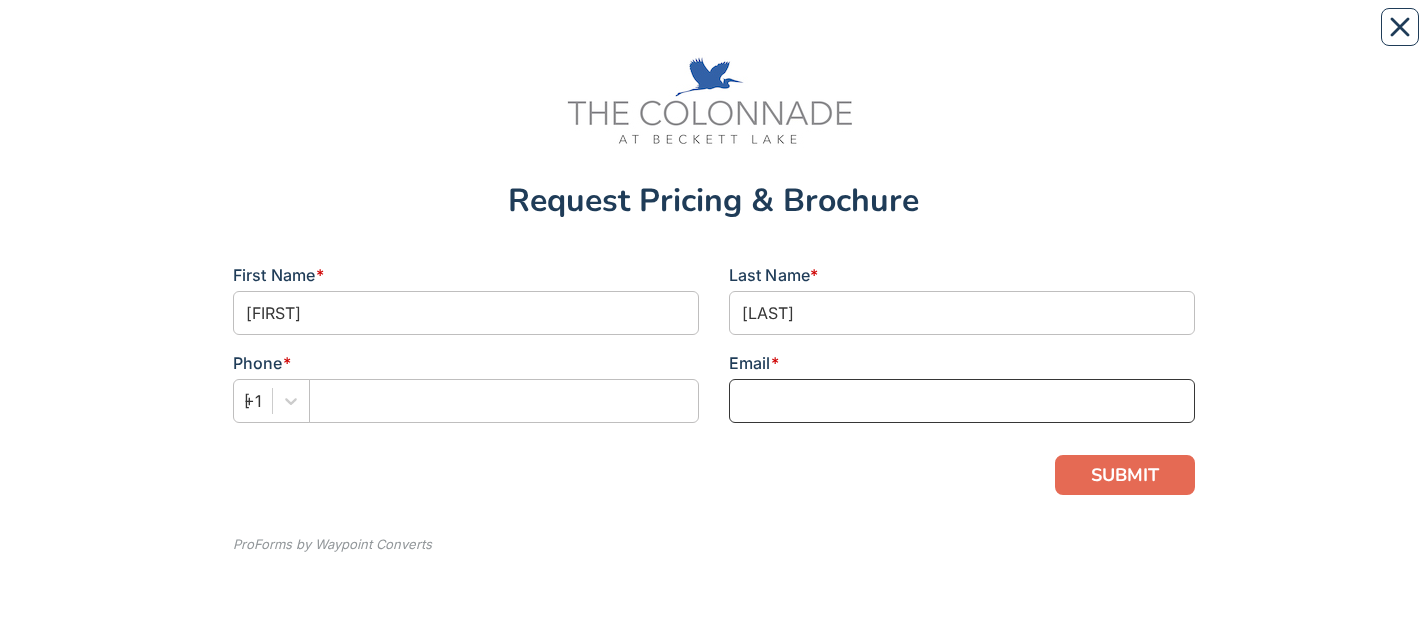 type on "[USERNAME]@example.com" 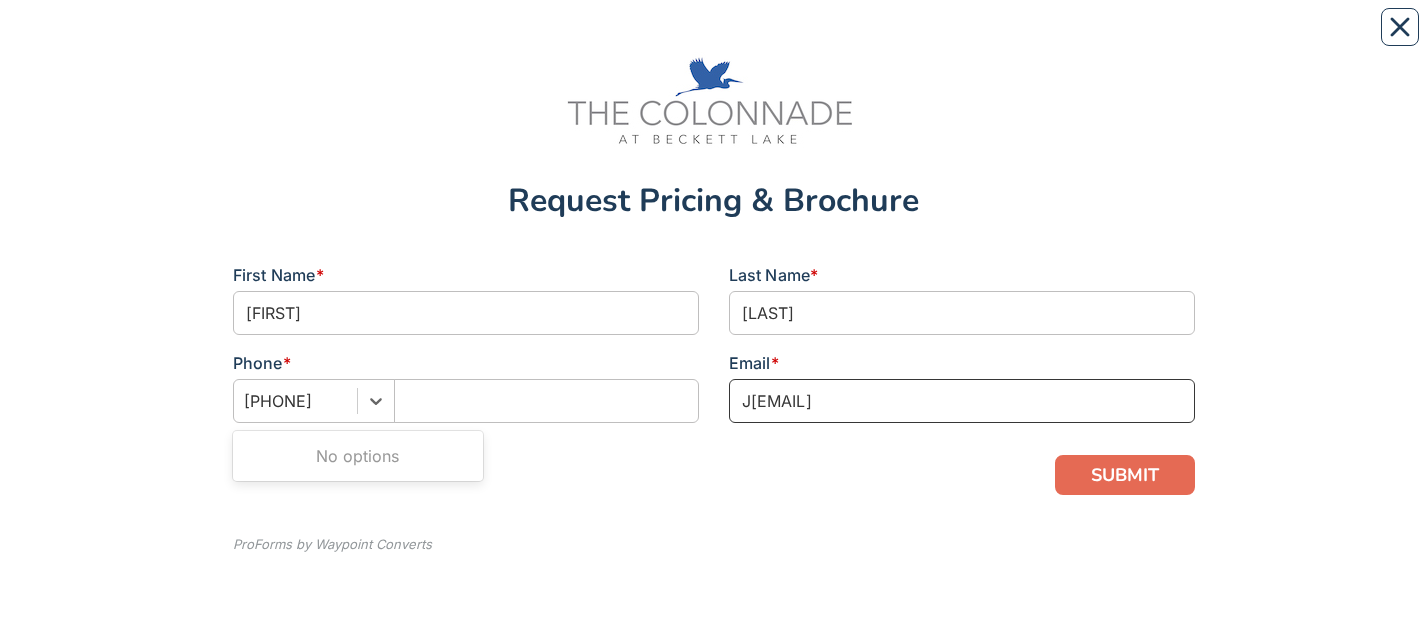 type 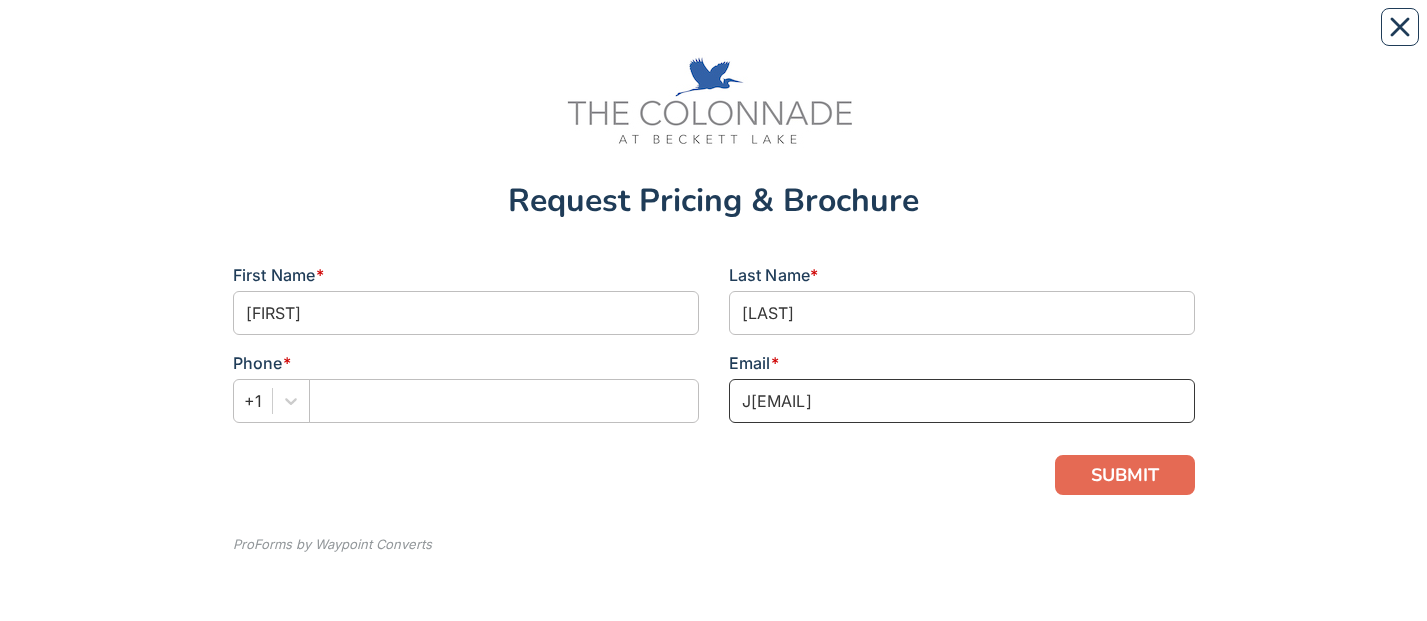 click on "[USERNAME]@example.com" at bounding box center [962, 401] 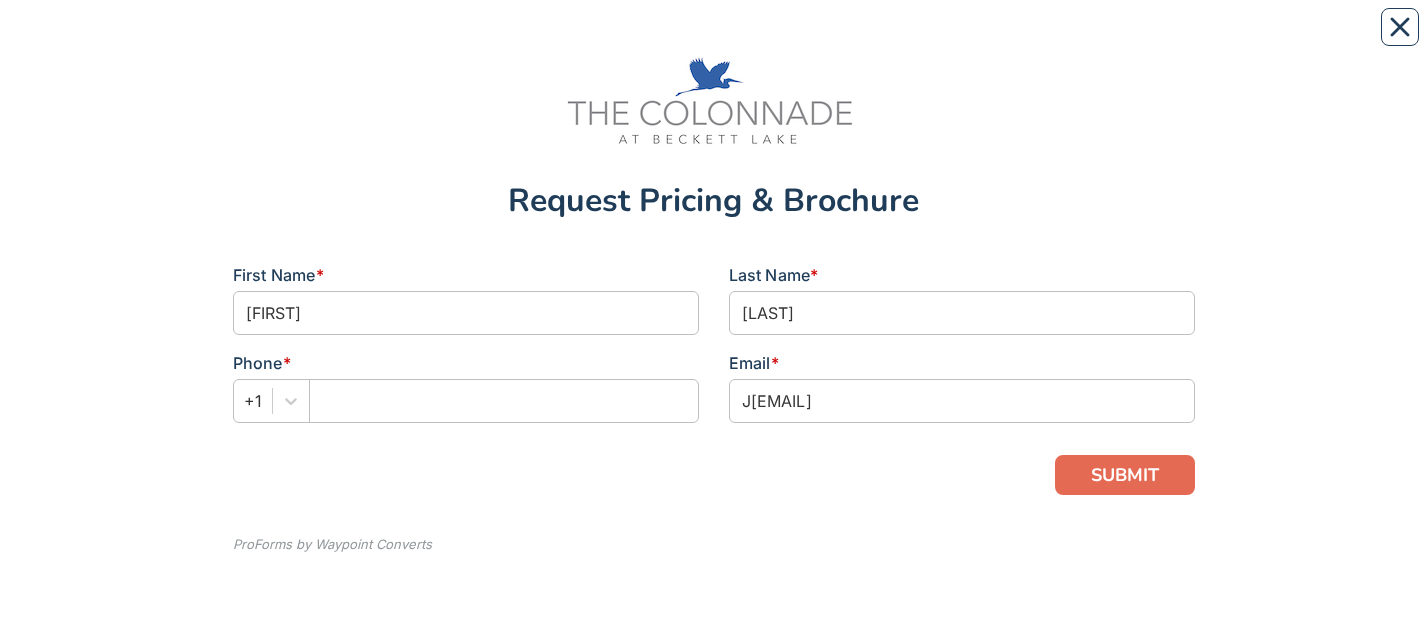 click on "Request Pricing & Brochure First Name * Jazzmyn Last Name * Carvajal Phone * +1 Email * Jcarvajal@bbbwestflorida.org SUBMIT
ProForms by Waypoint Converts" at bounding box center (713, 310) 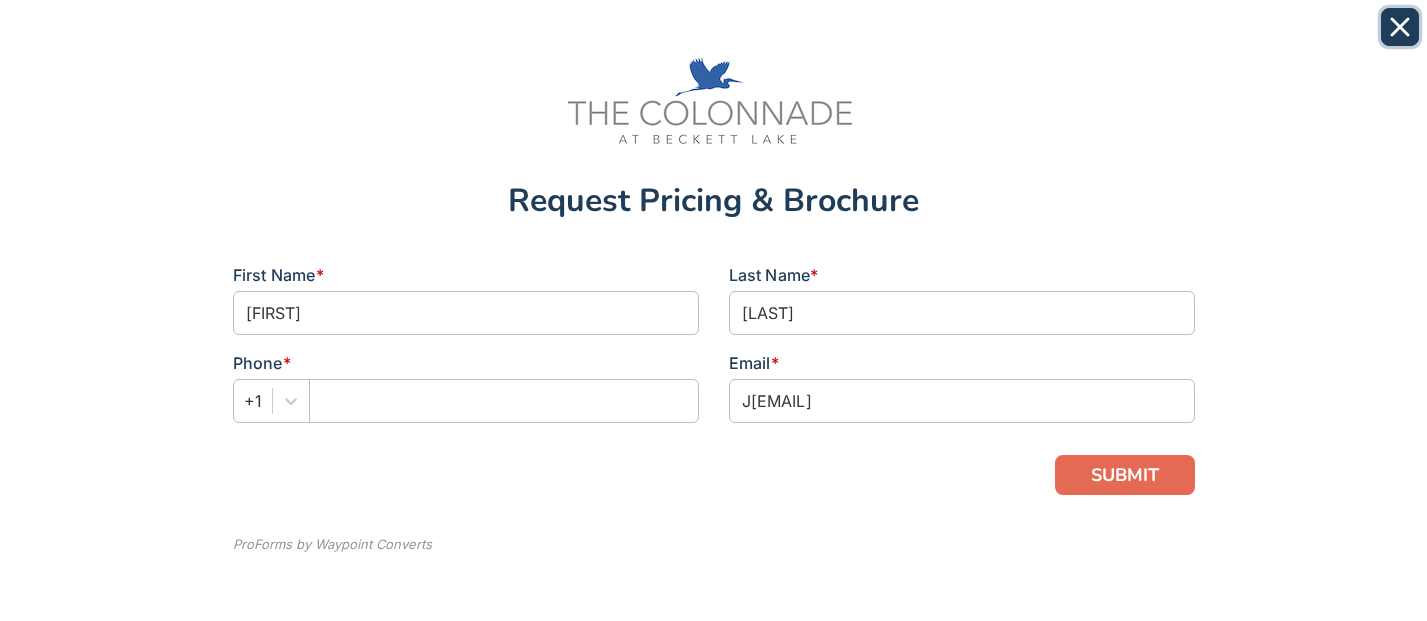 click at bounding box center (1400, 27) 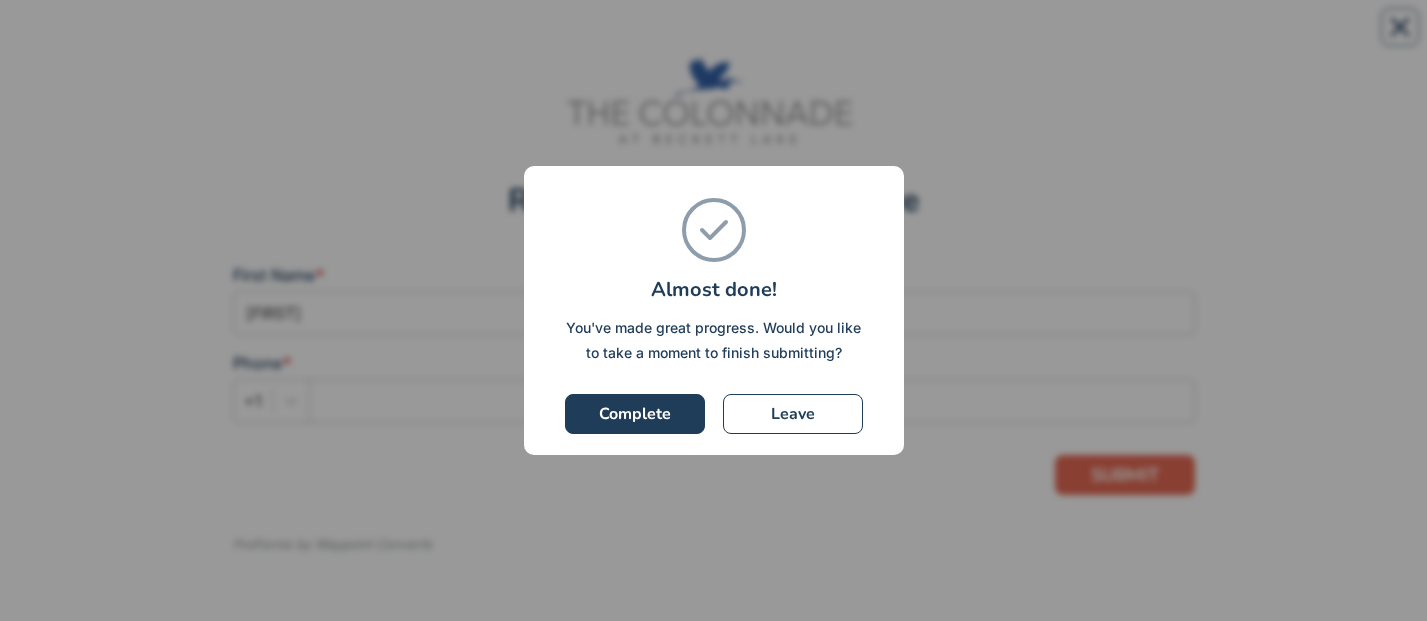 click on "Complete" at bounding box center [635, 414] 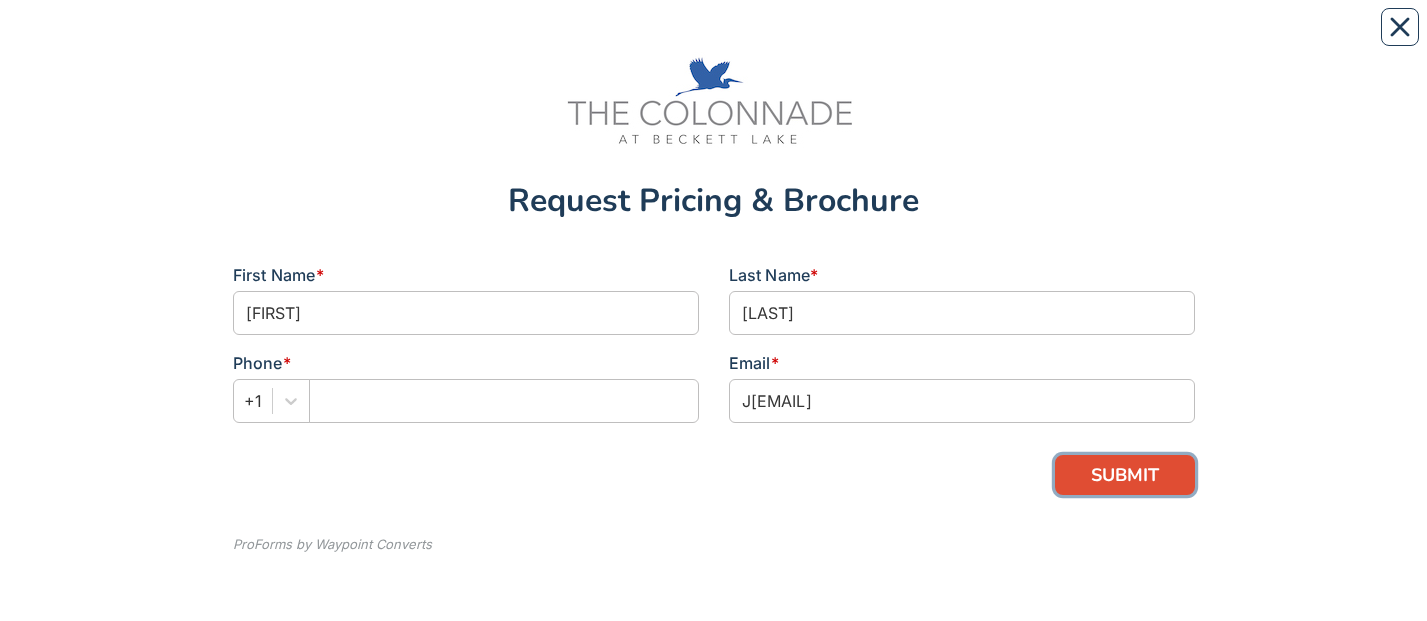 click on "SUBMIT" at bounding box center [1125, 475] 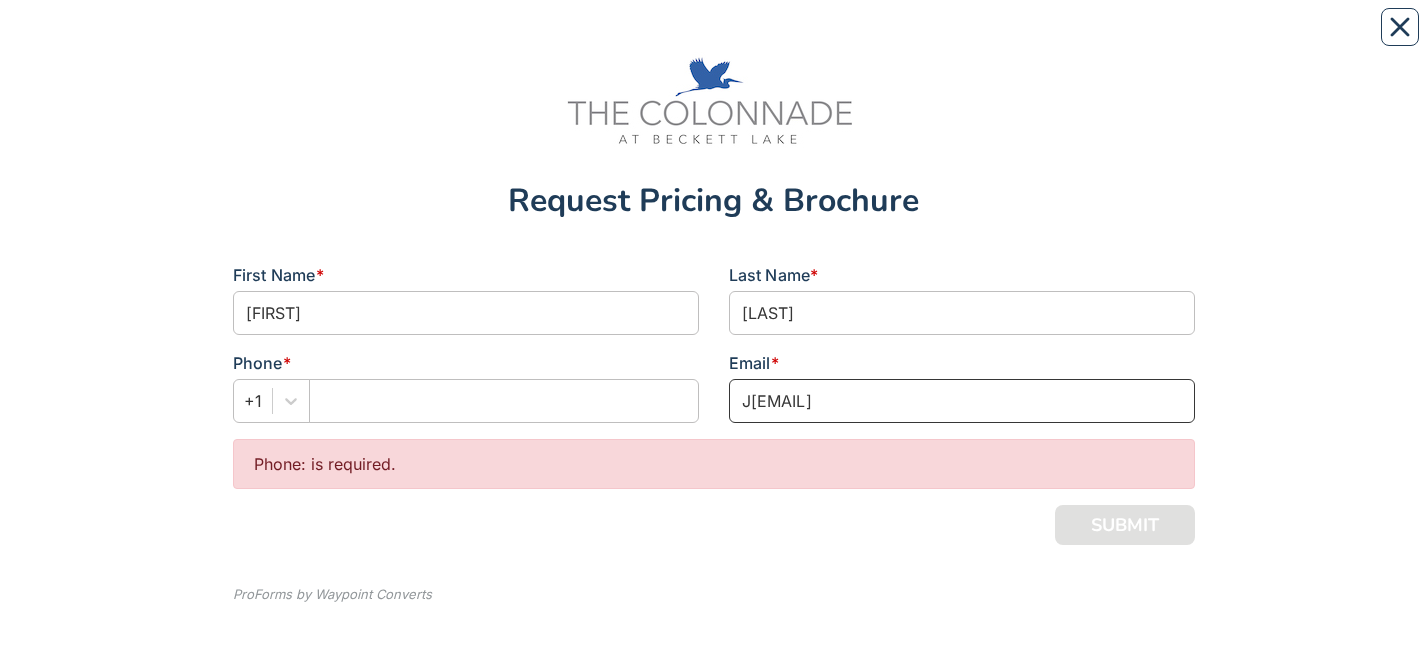 click on "[USERNAME]@example.com" at bounding box center (962, 401) 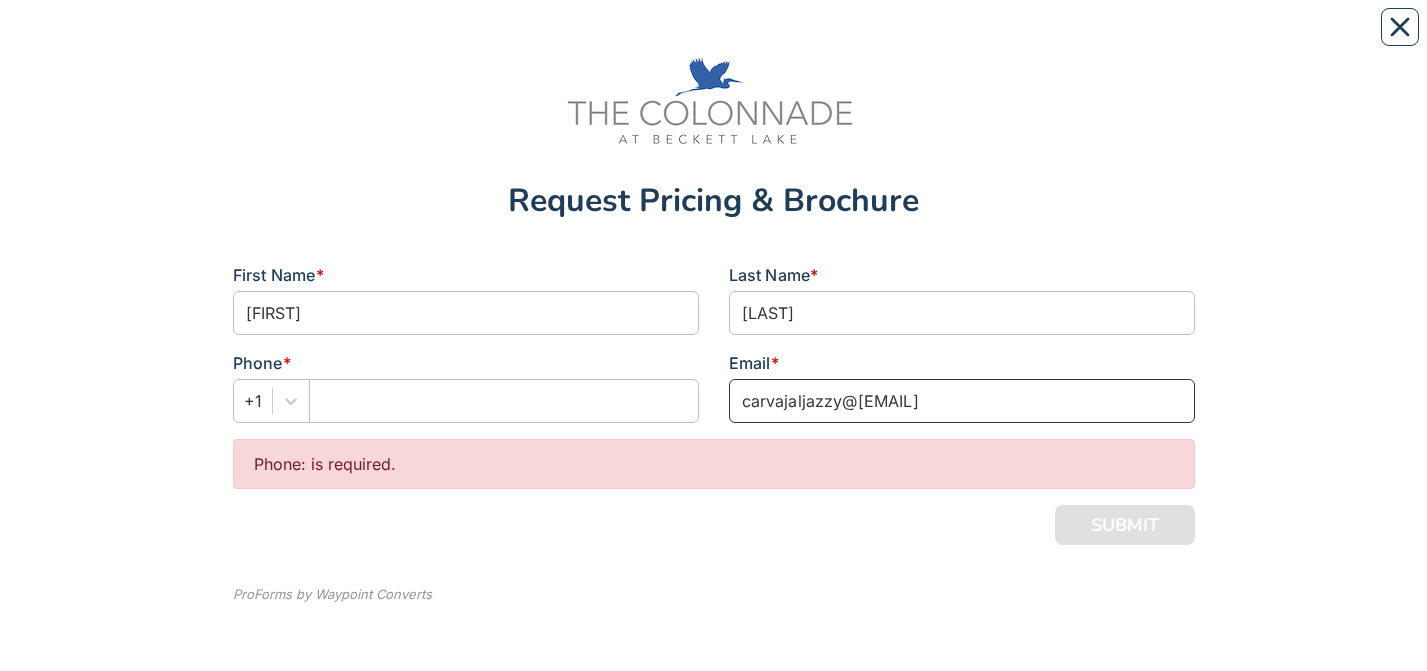 type on "[USERNAME]@example.com" 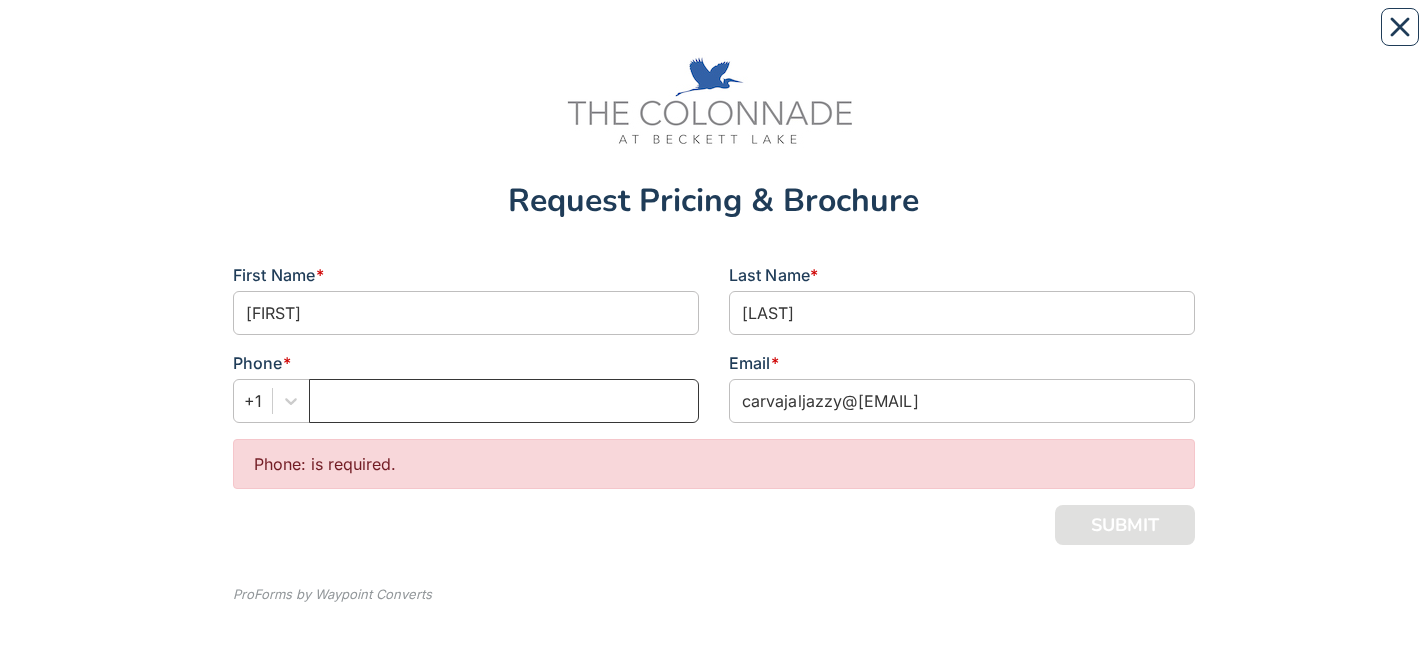 click at bounding box center (504, 401) 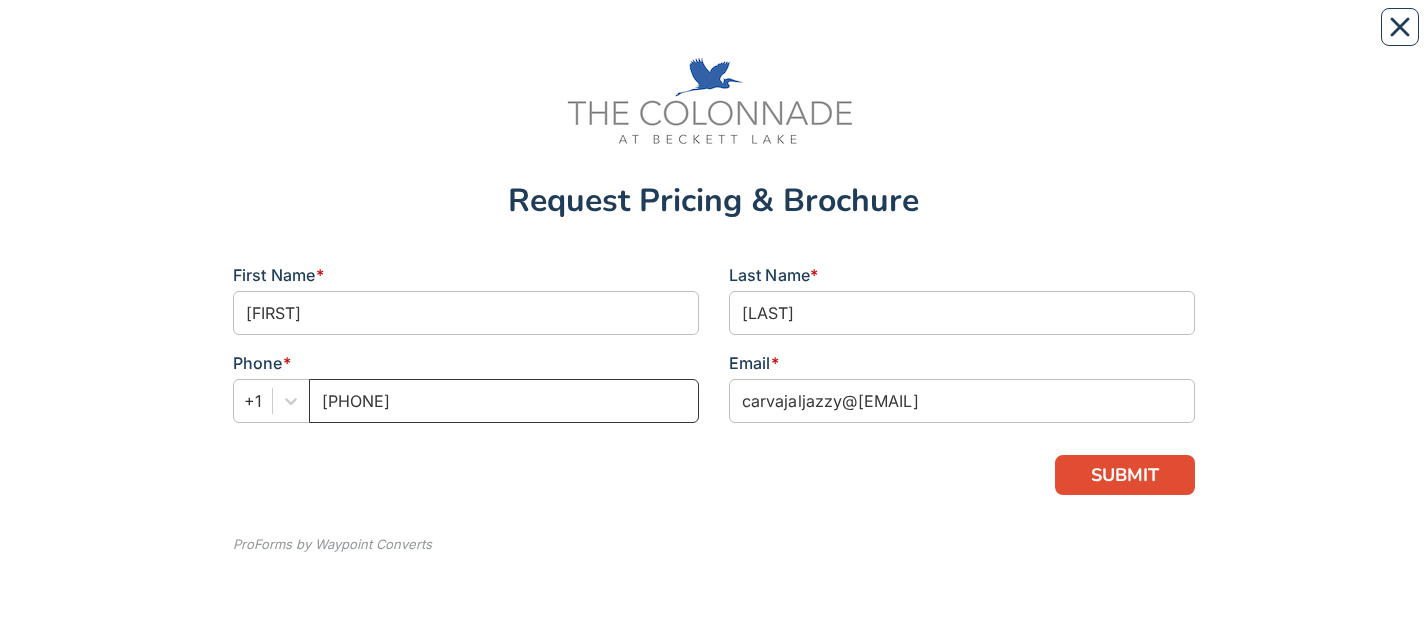 type on "[PHONE]" 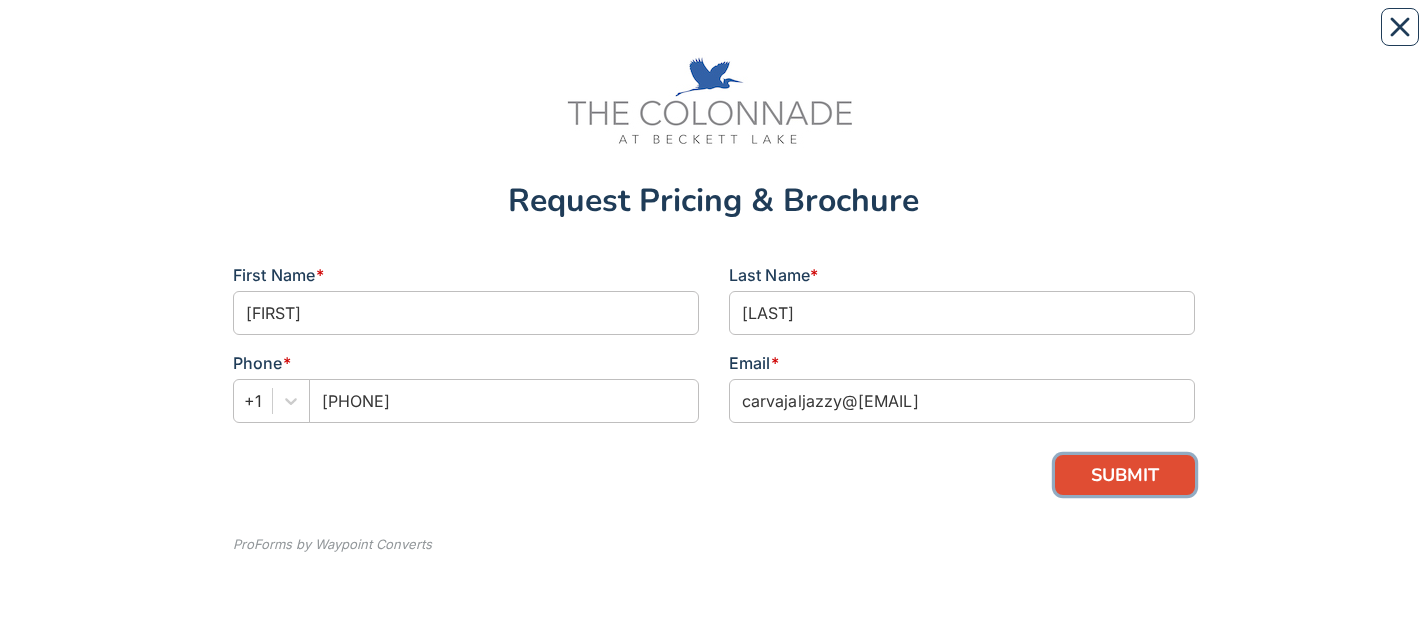 click on "SUBMIT" at bounding box center [1125, 475] 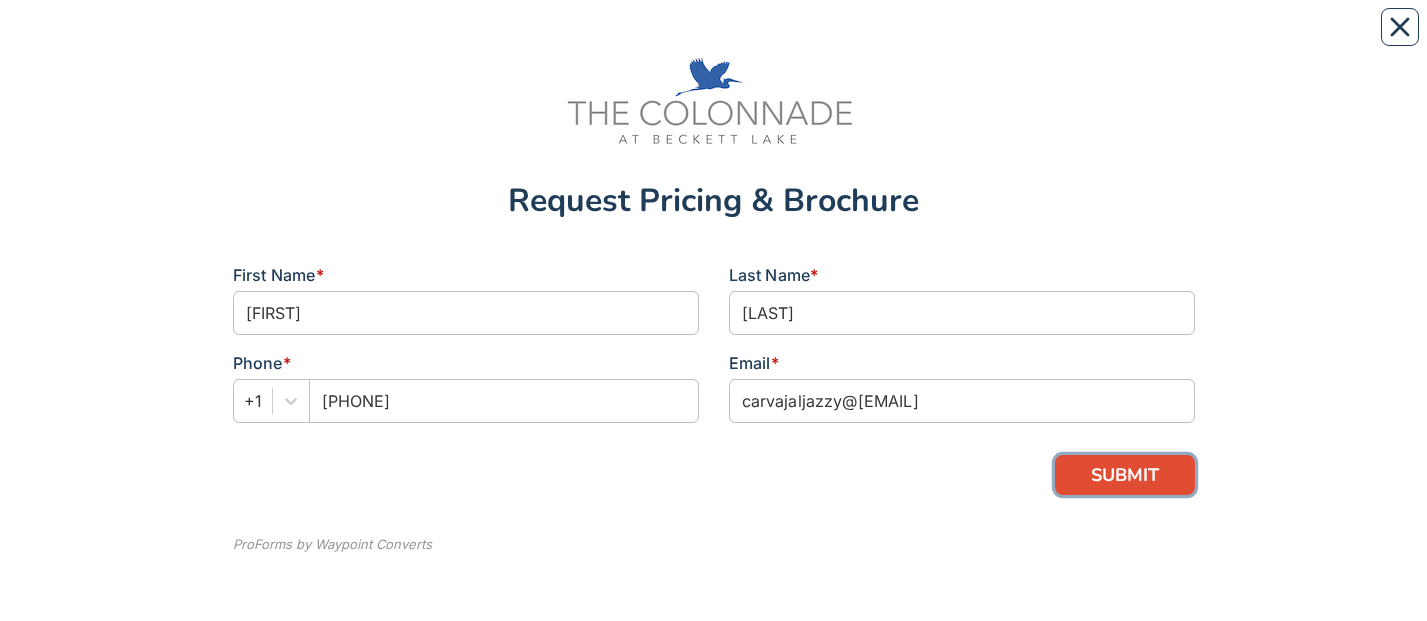 click on "SUBMIT" at bounding box center [1125, 475] 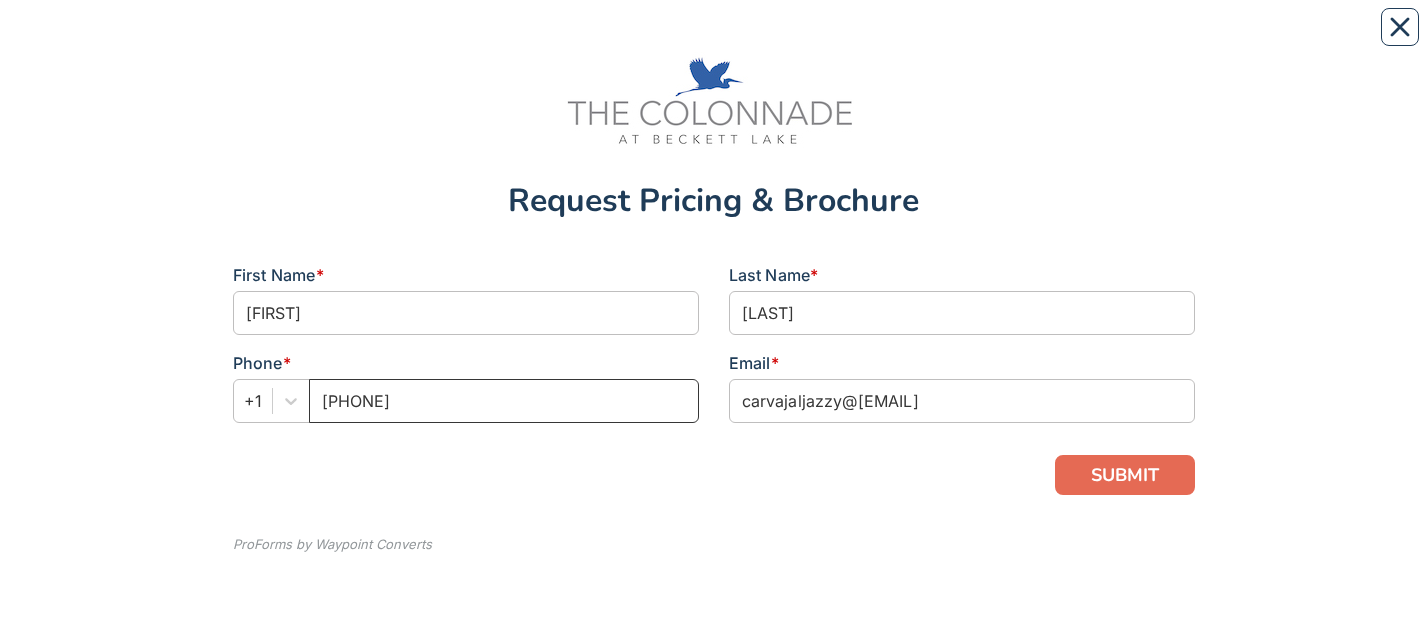 click on "[PHONE]" at bounding box center (504, 401) 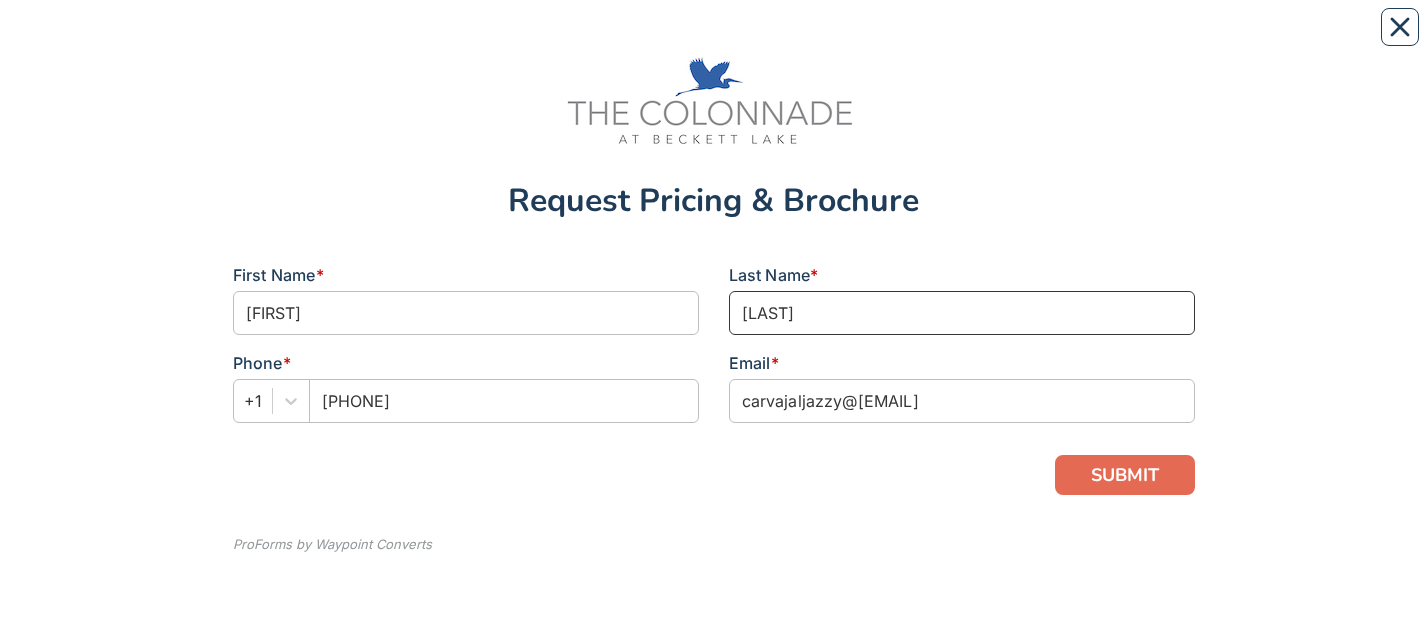 click on "[LAST]" at bounding box center [962, 313] 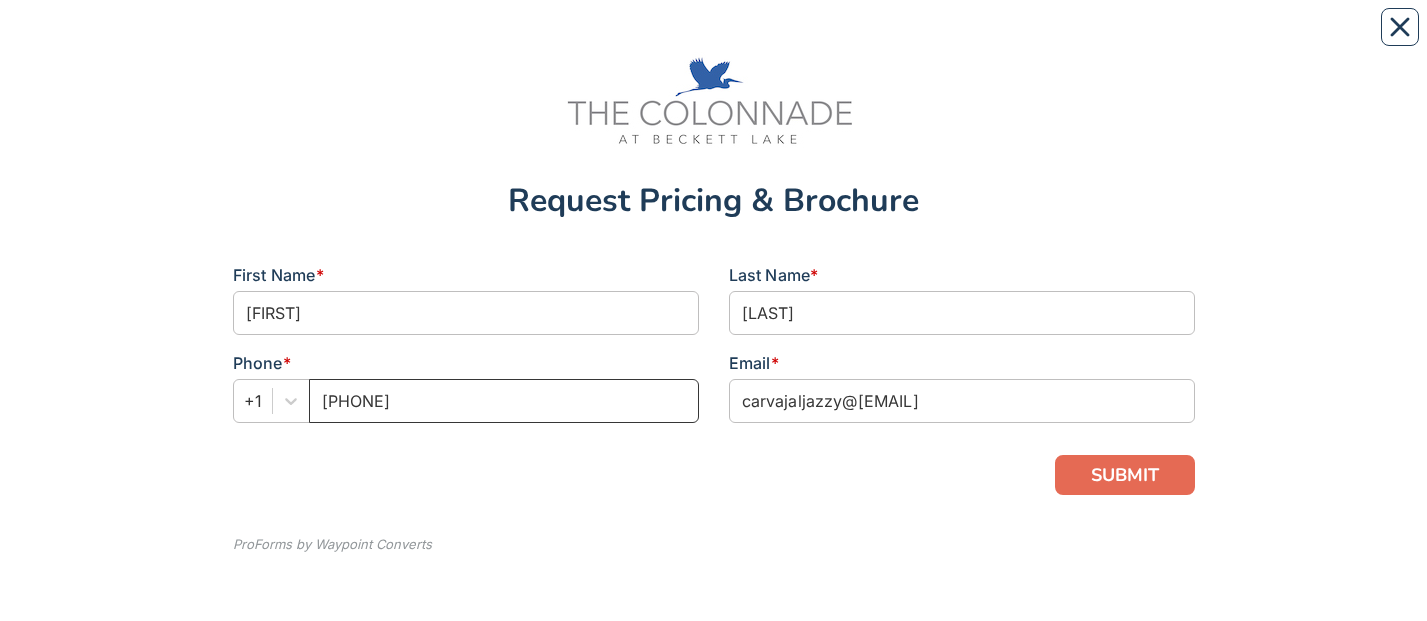 click on "[PHONE]" at bounding box center [504, 401] 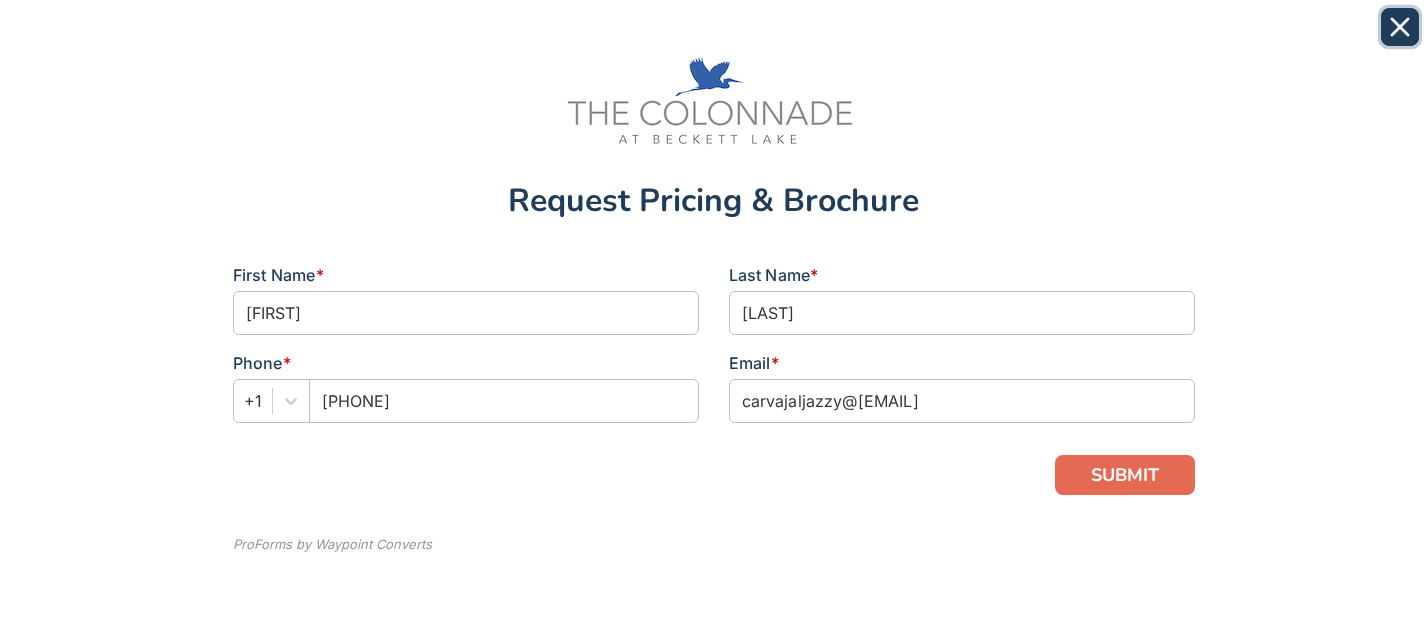 click at bounding box center (1400, 27) 